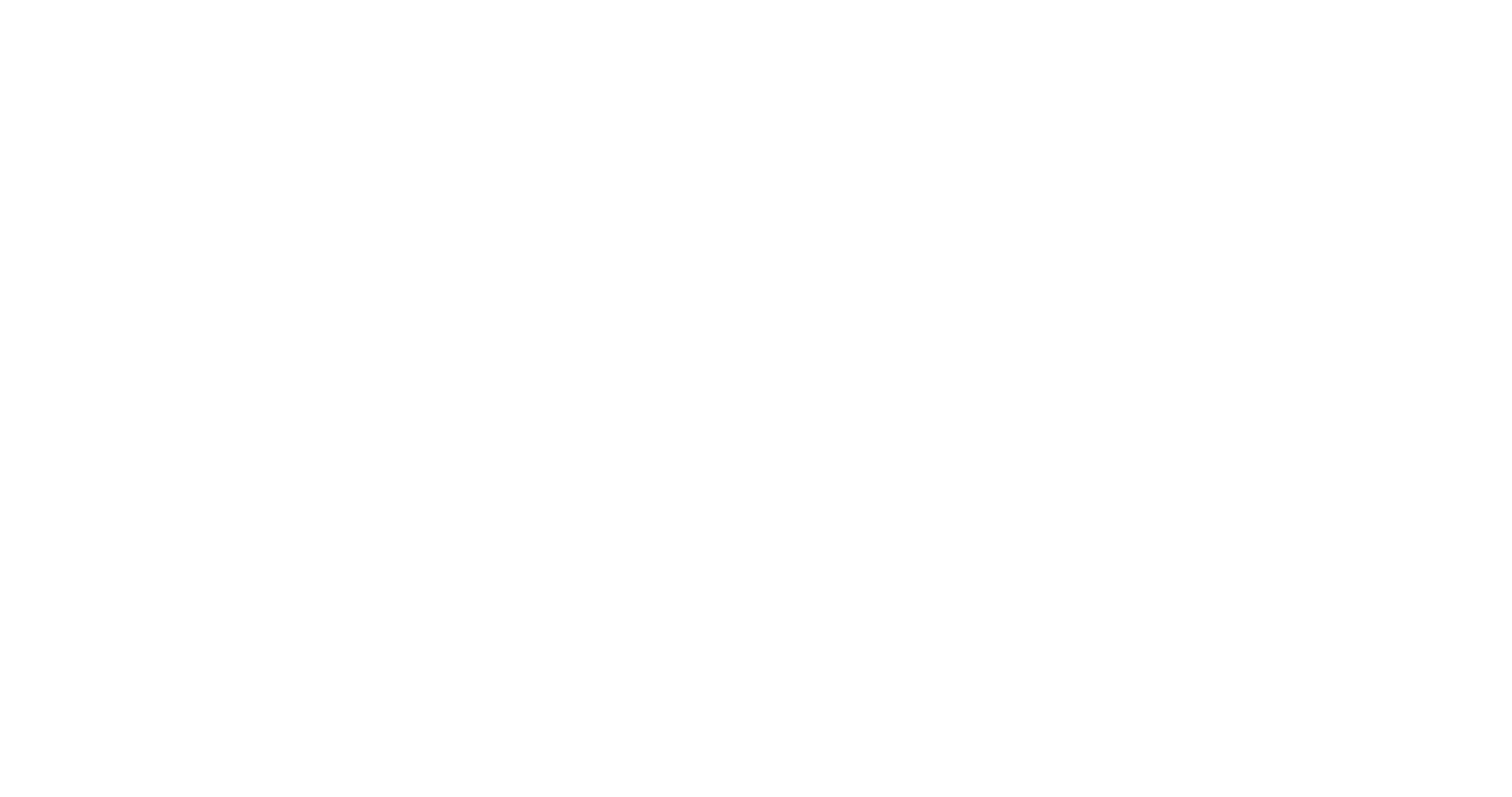 scroll, scrollTop: 0, scrollLeft: 0, axis: both 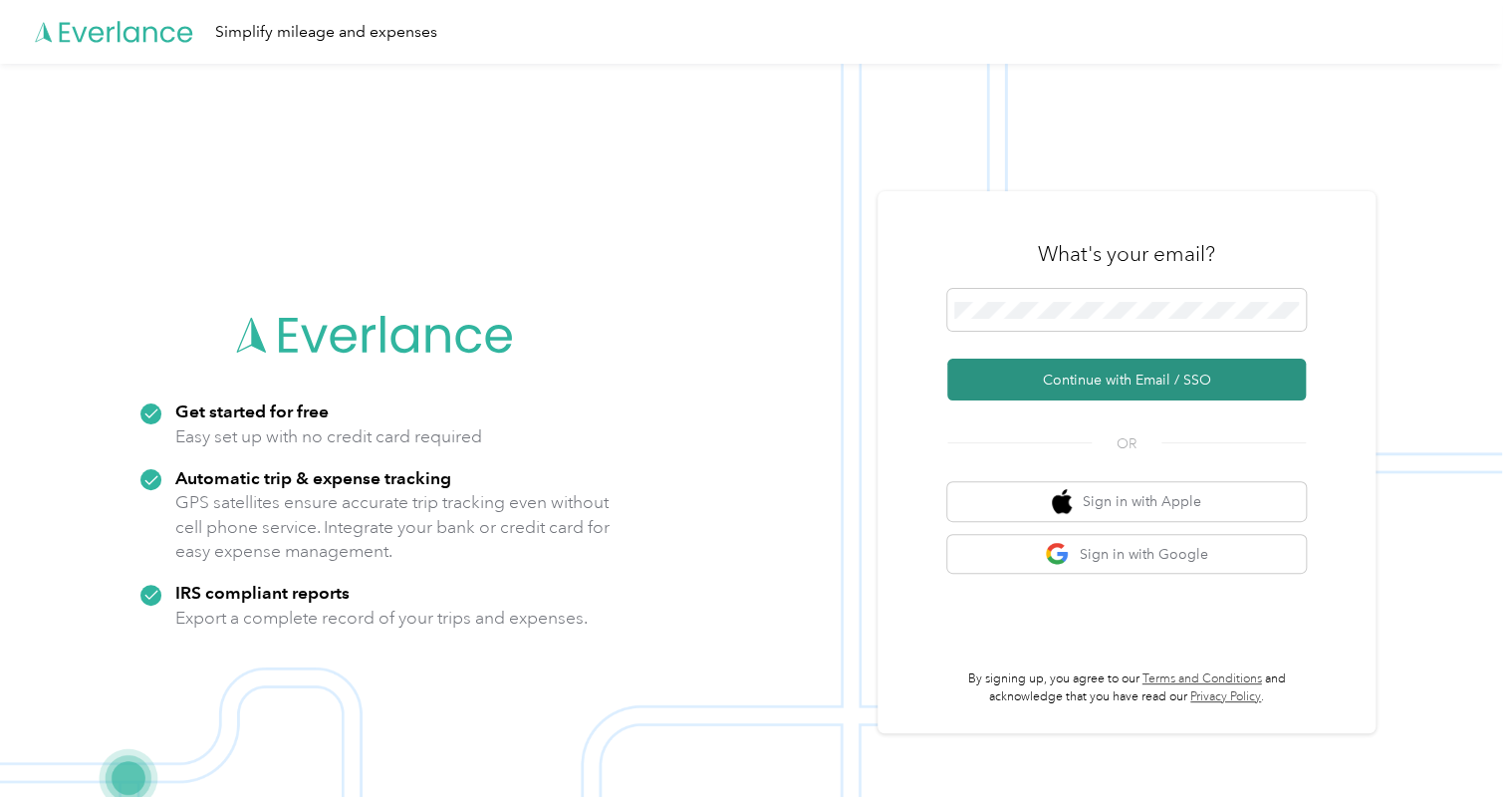 click on "Continue with Email / SSO" at bounding box center (1127, 380) 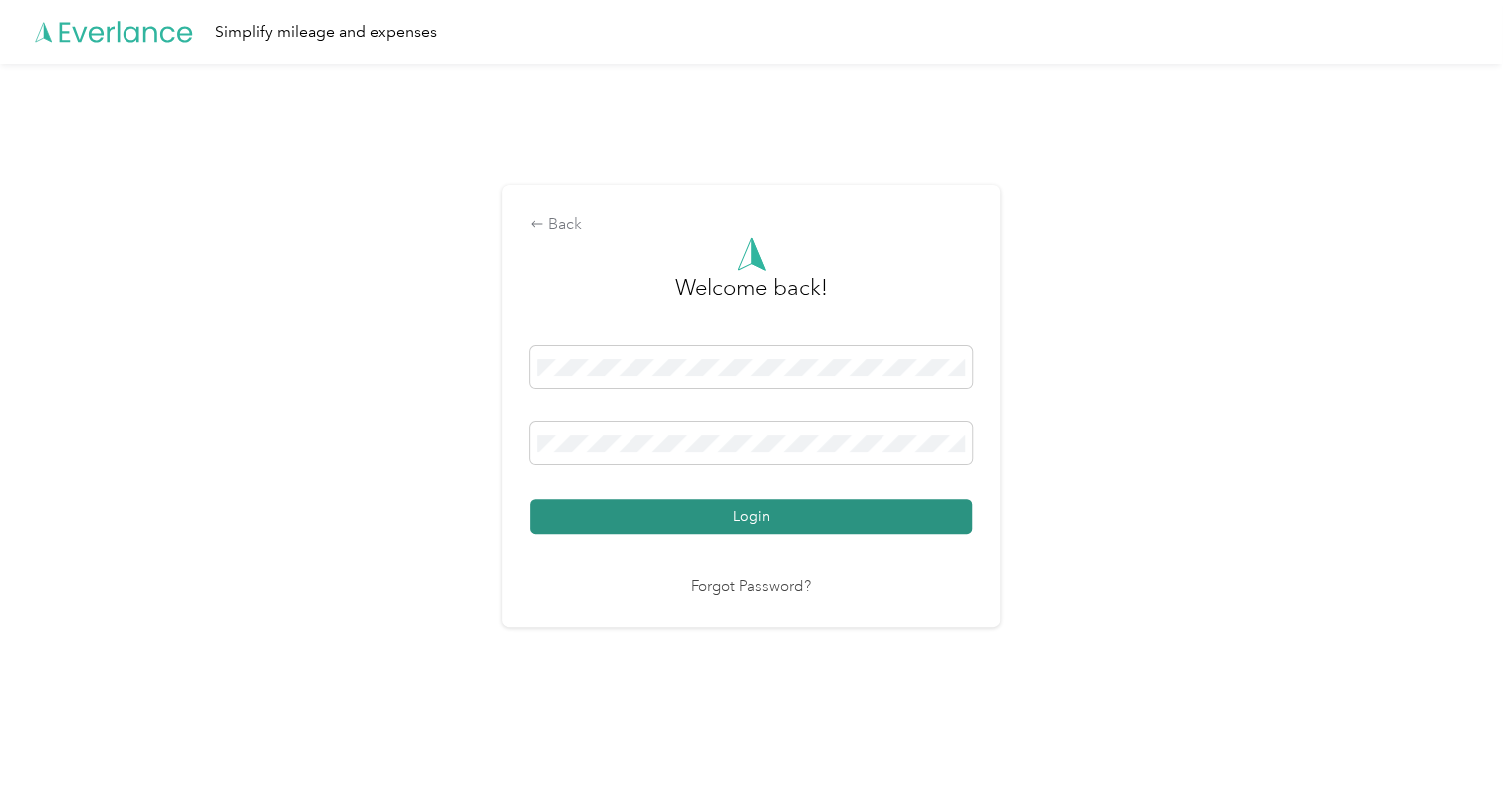 click on "Login" at bounding box center [751, 516] 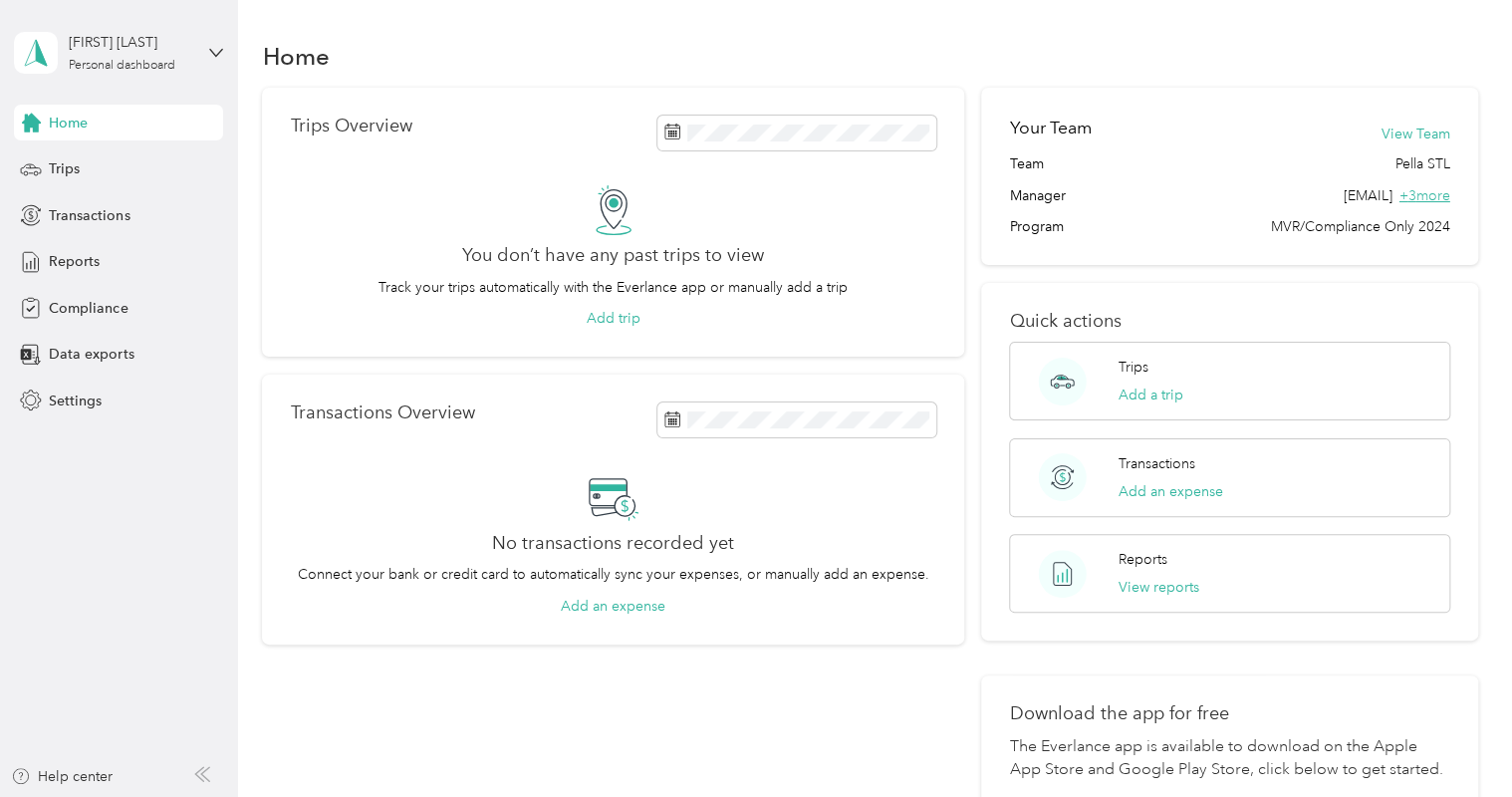 click on "+  3  more" at bounding box center (1424, 195) 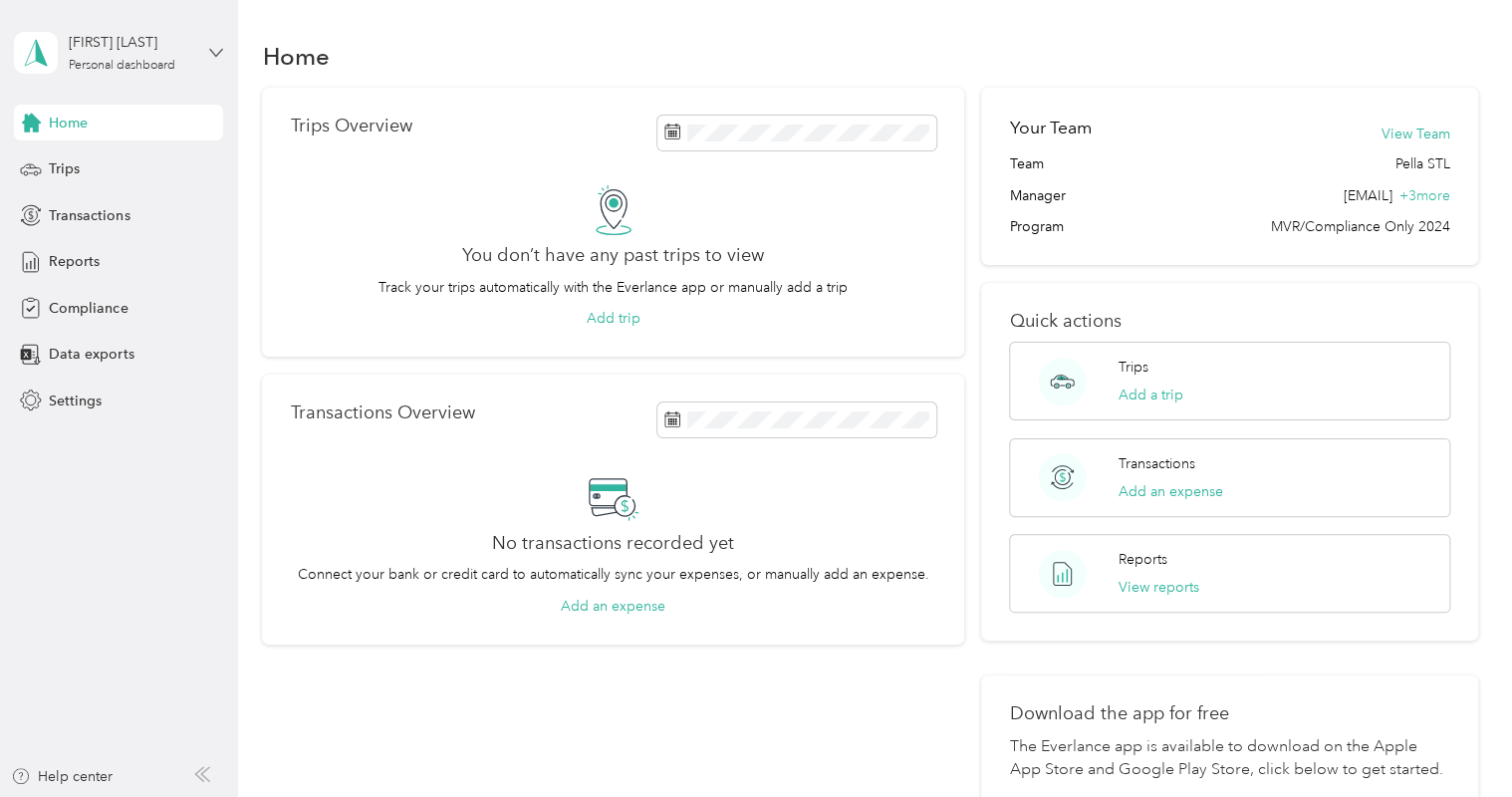 click 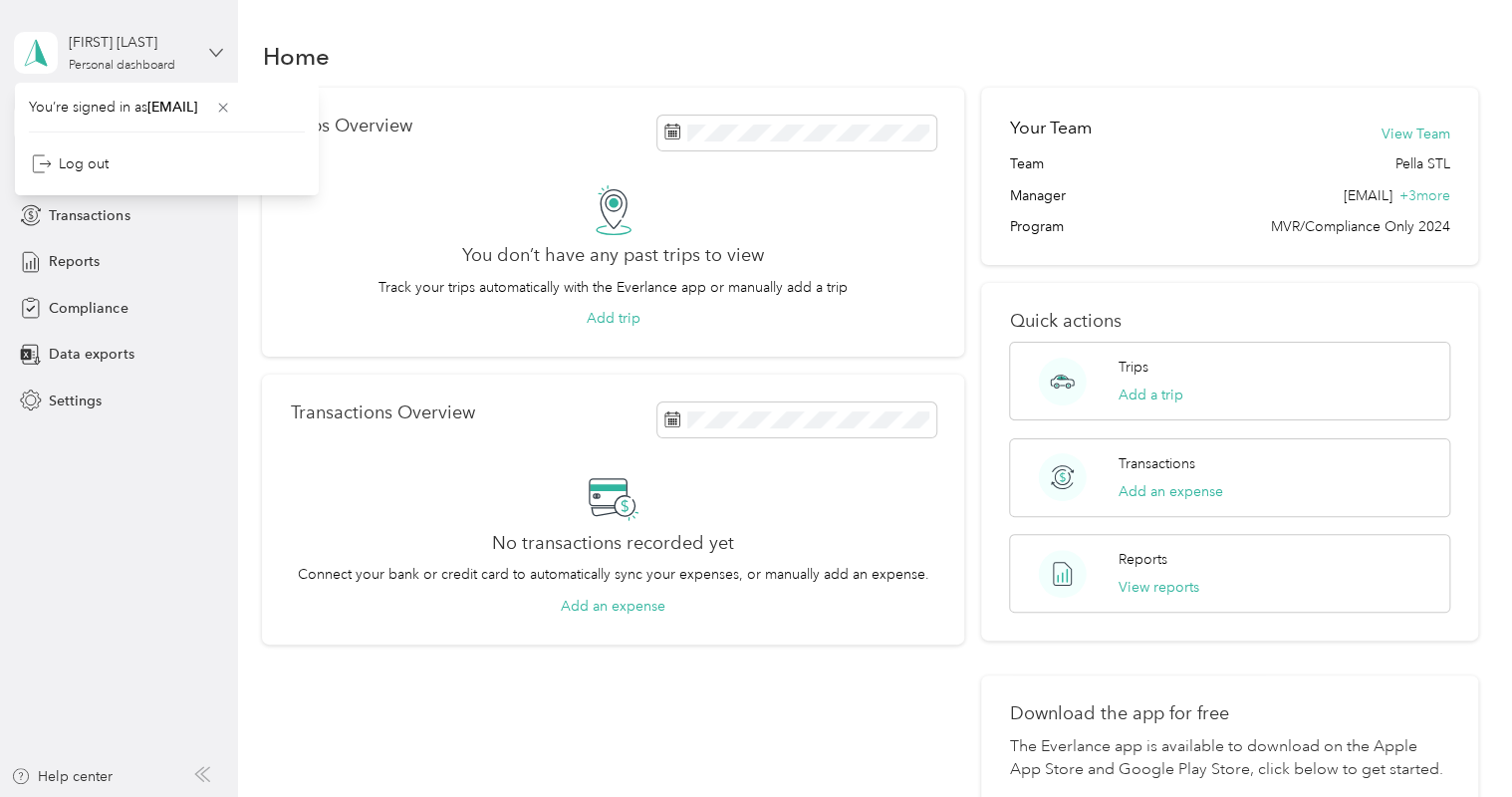 click 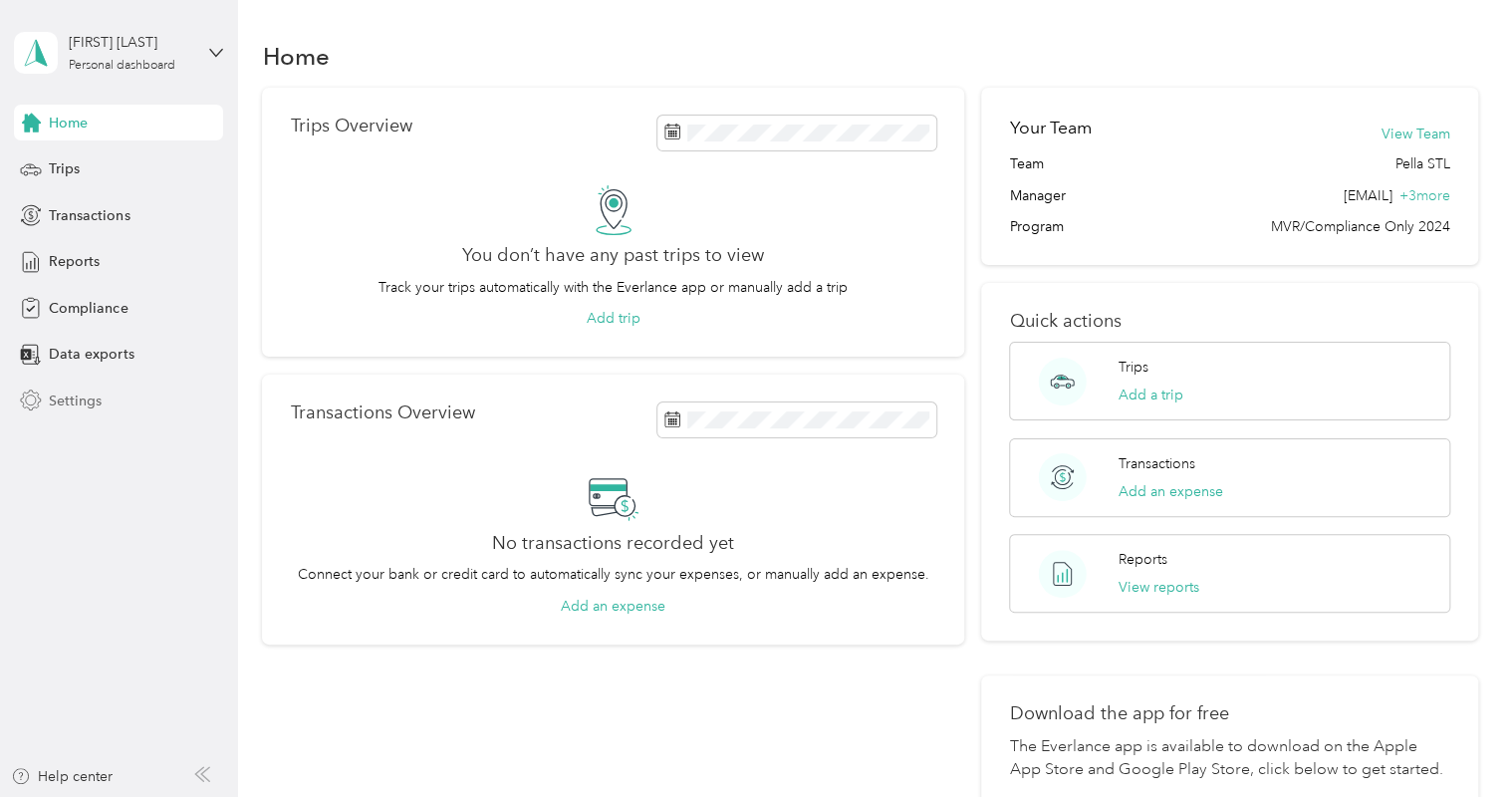 click on "Settings" at bounding box center [75, 400] 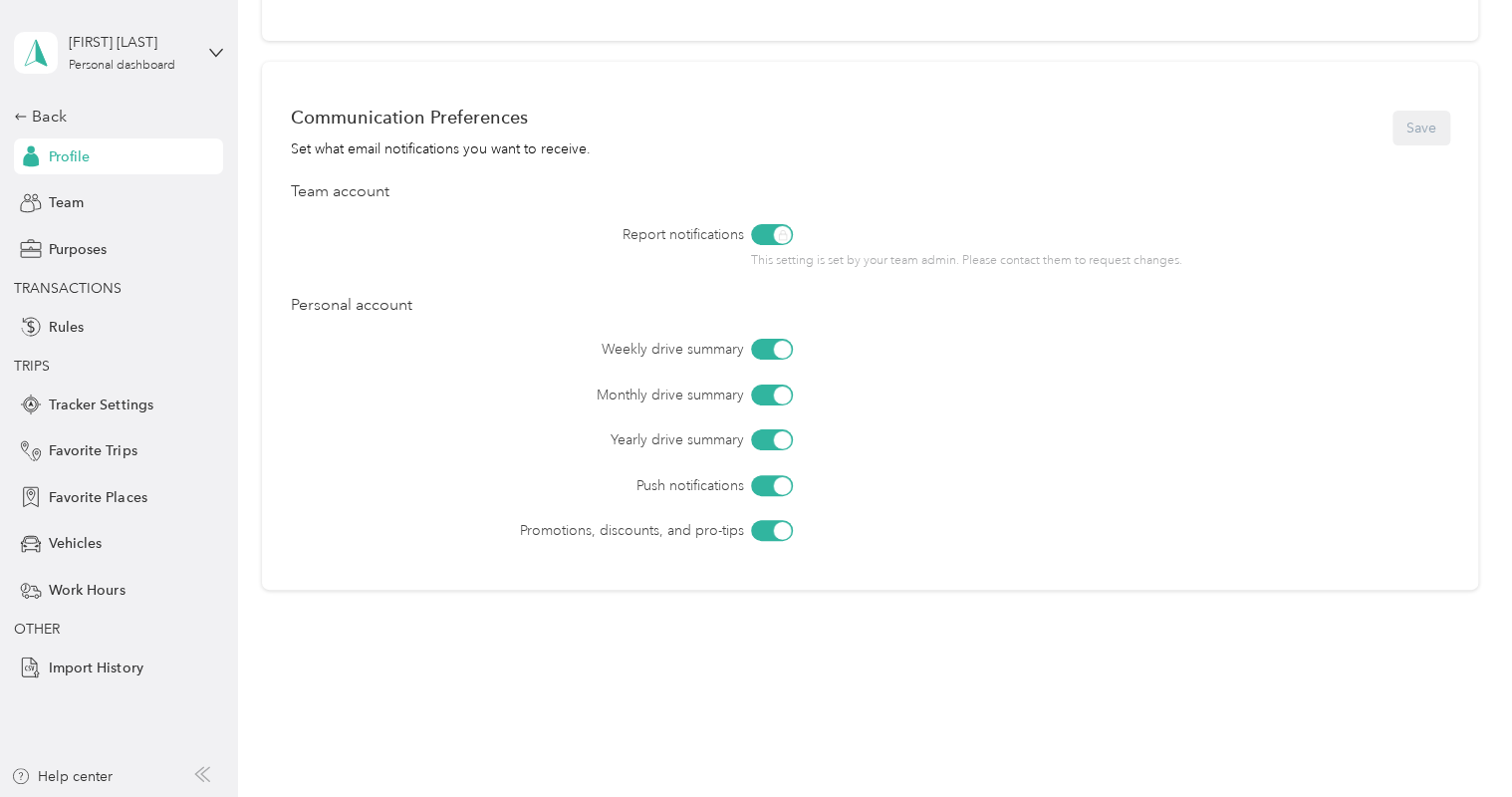 scroll, scrollTop: 792, scrollLeft: 0, axis: vertical 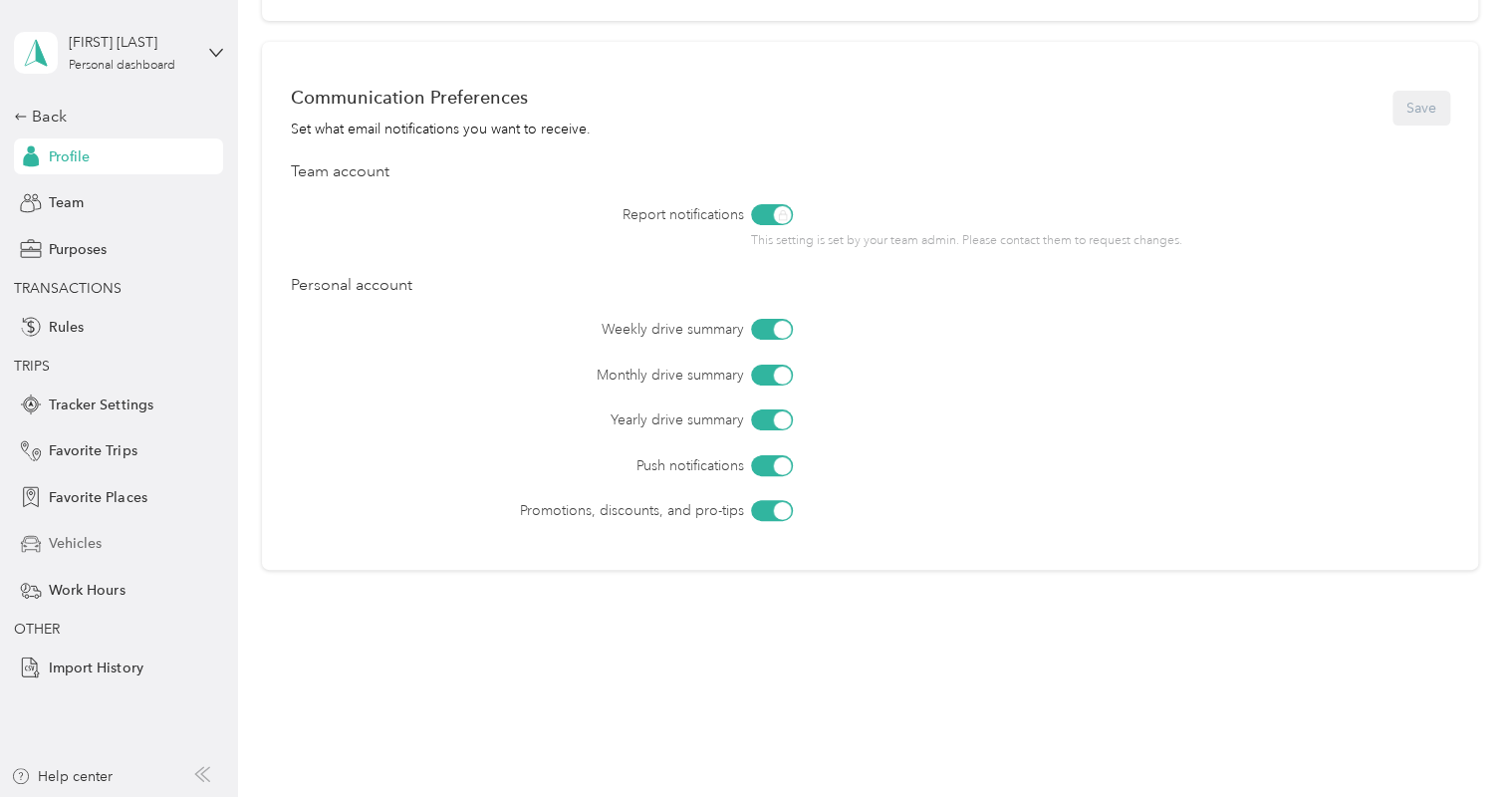 click on "Vehicles" at bounding box center (75, 543) 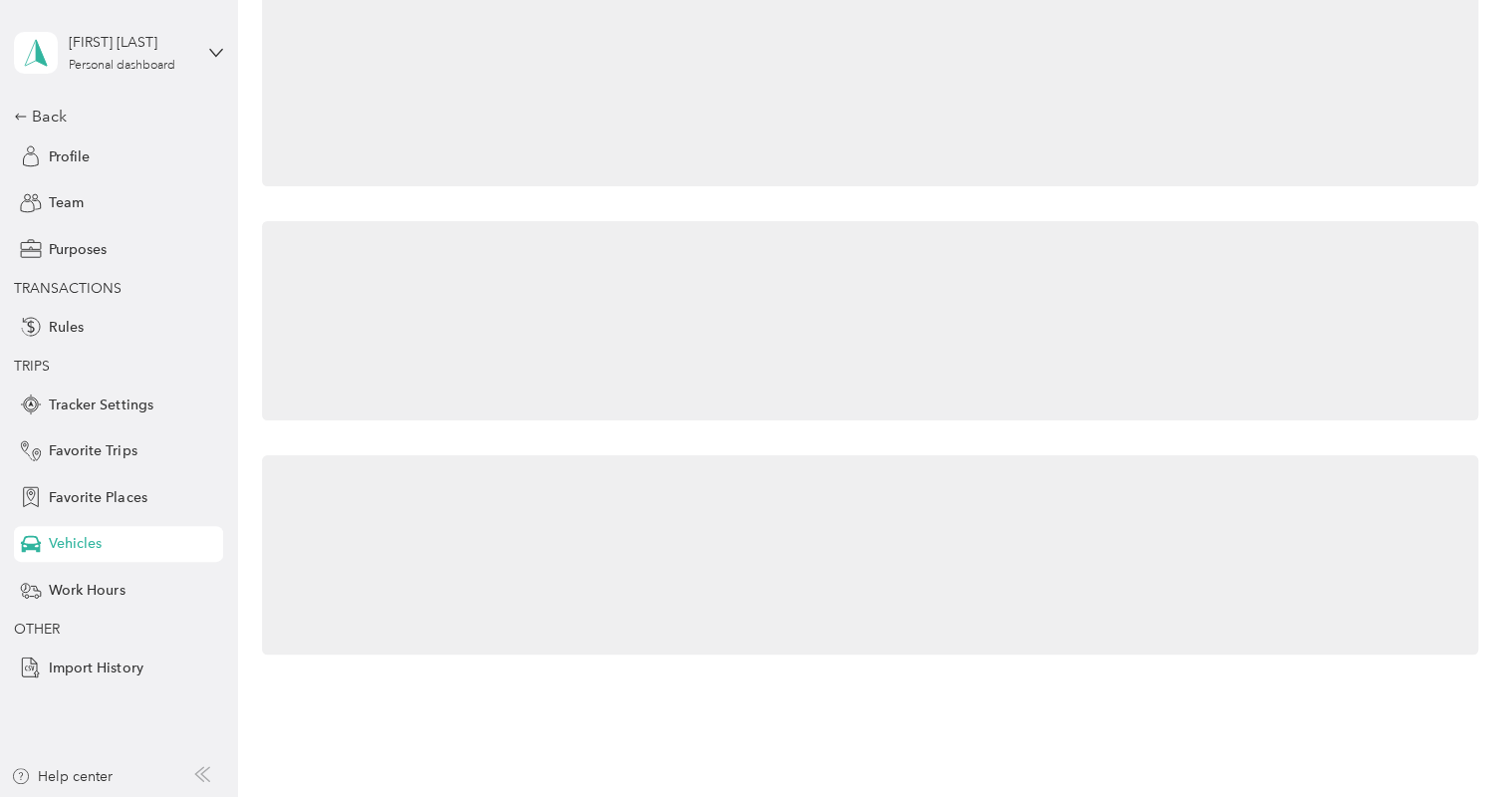 scroll, scrollTop: 0, scrollLeft: 0, axis: both 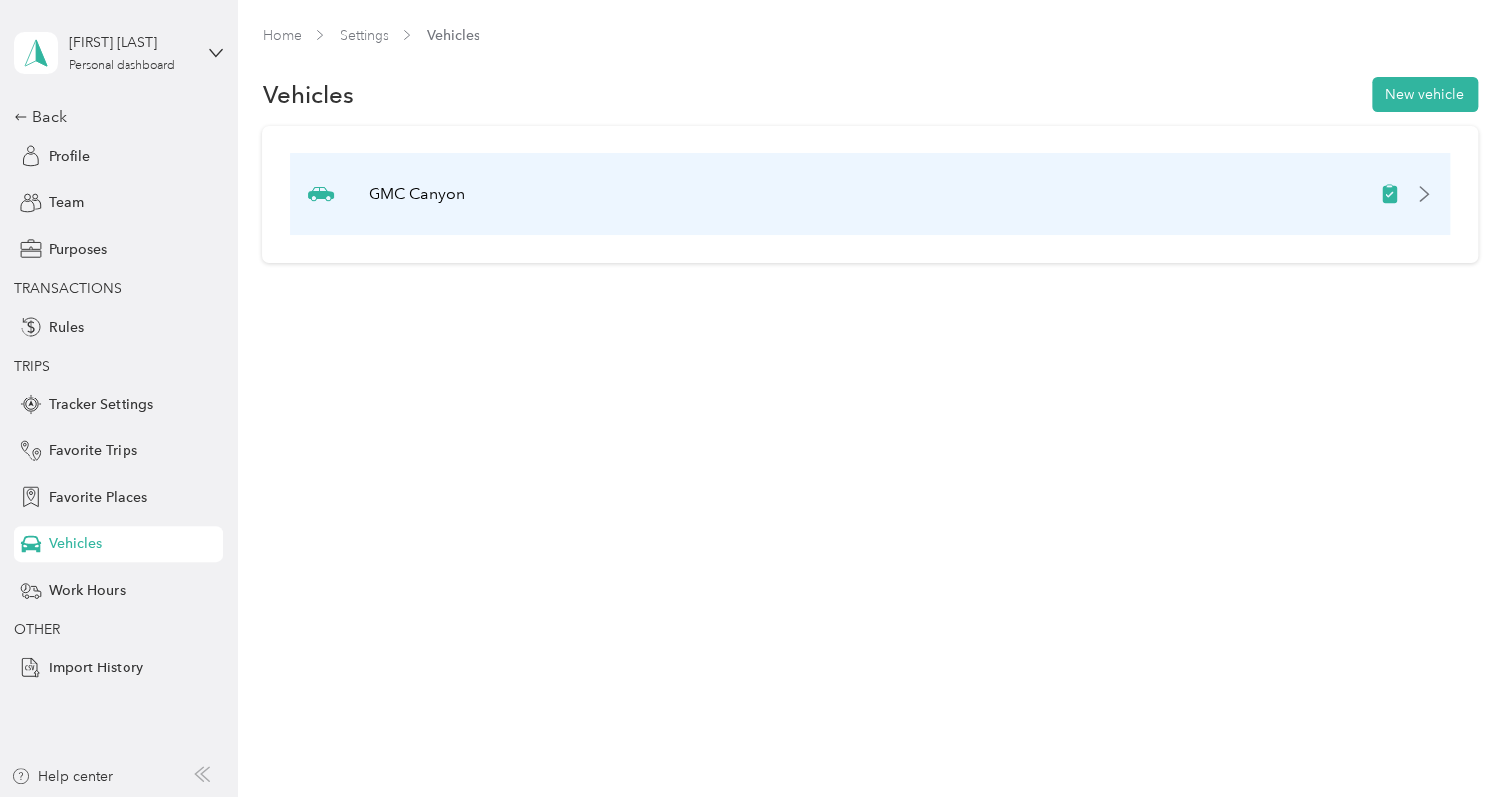 click on "GMC Canyon" at bounding box center [870, 194] 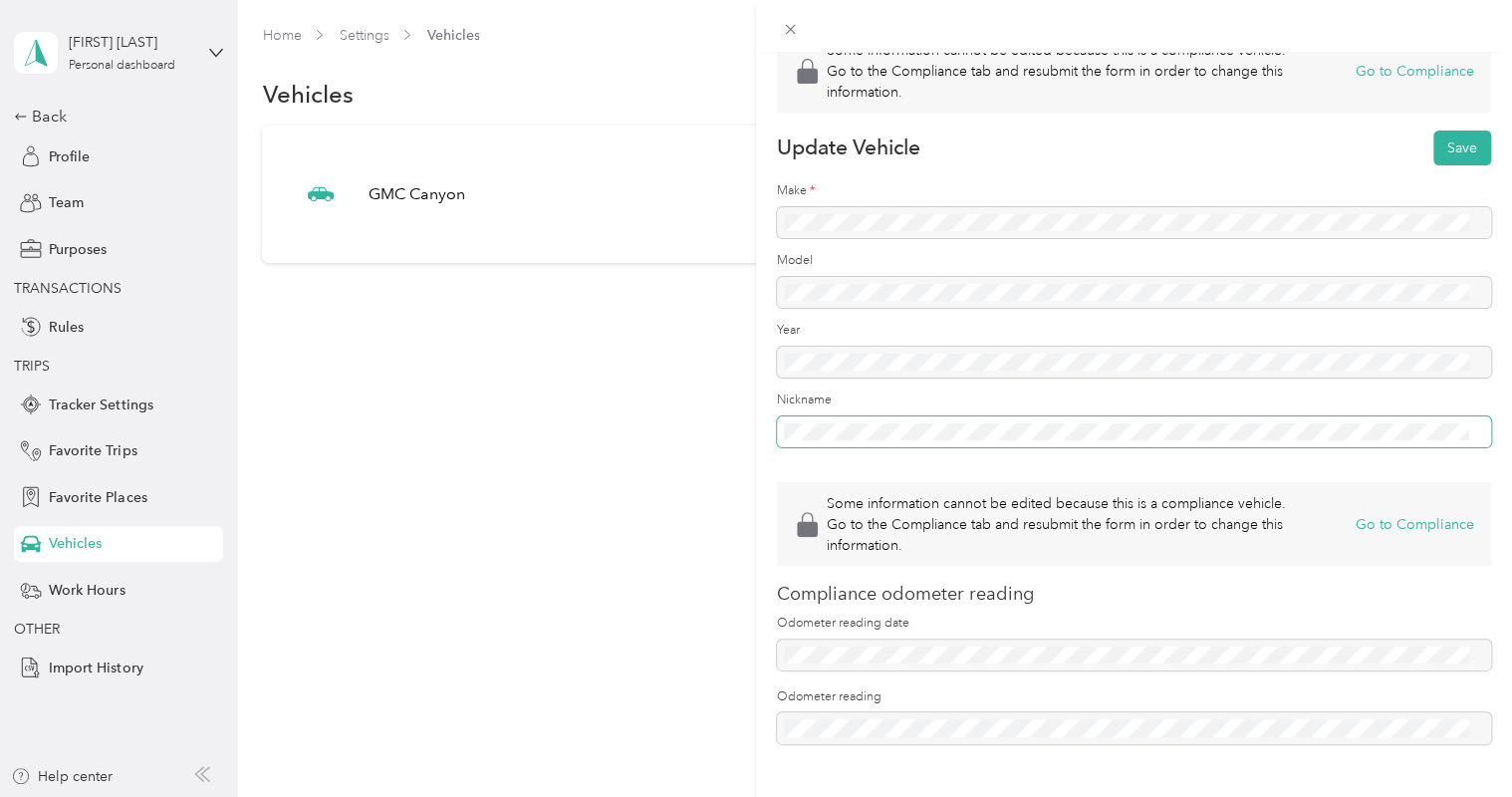 scroll, scrollTop: 0, scrollLeft: 0, axis: both 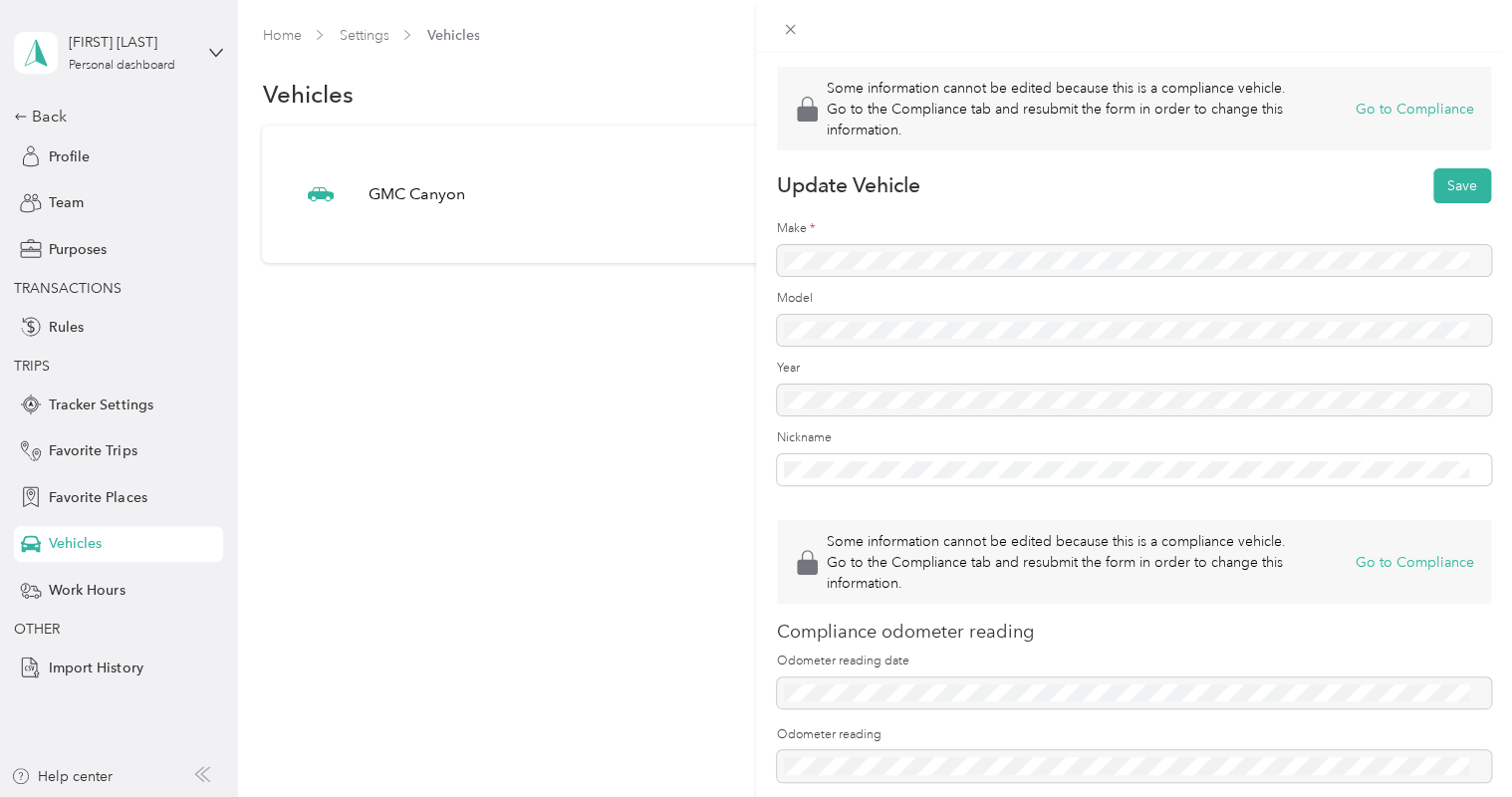 click on "Some information cannot be edited because this is a compliance vehicle. Go to the Compliance tab and resubmit the form in order to change this information. Go to Compliance Update Vehicle Save Make   * Model   Year   Nickname   Some information cannot be edited because this is a compliance vehicle. Go to the Compliance tab and resubmit the form in order to change this information. Go to Compliance Compliance odometer reading Odometer reading date     Odometer reading" at bounding box center (756, 398) 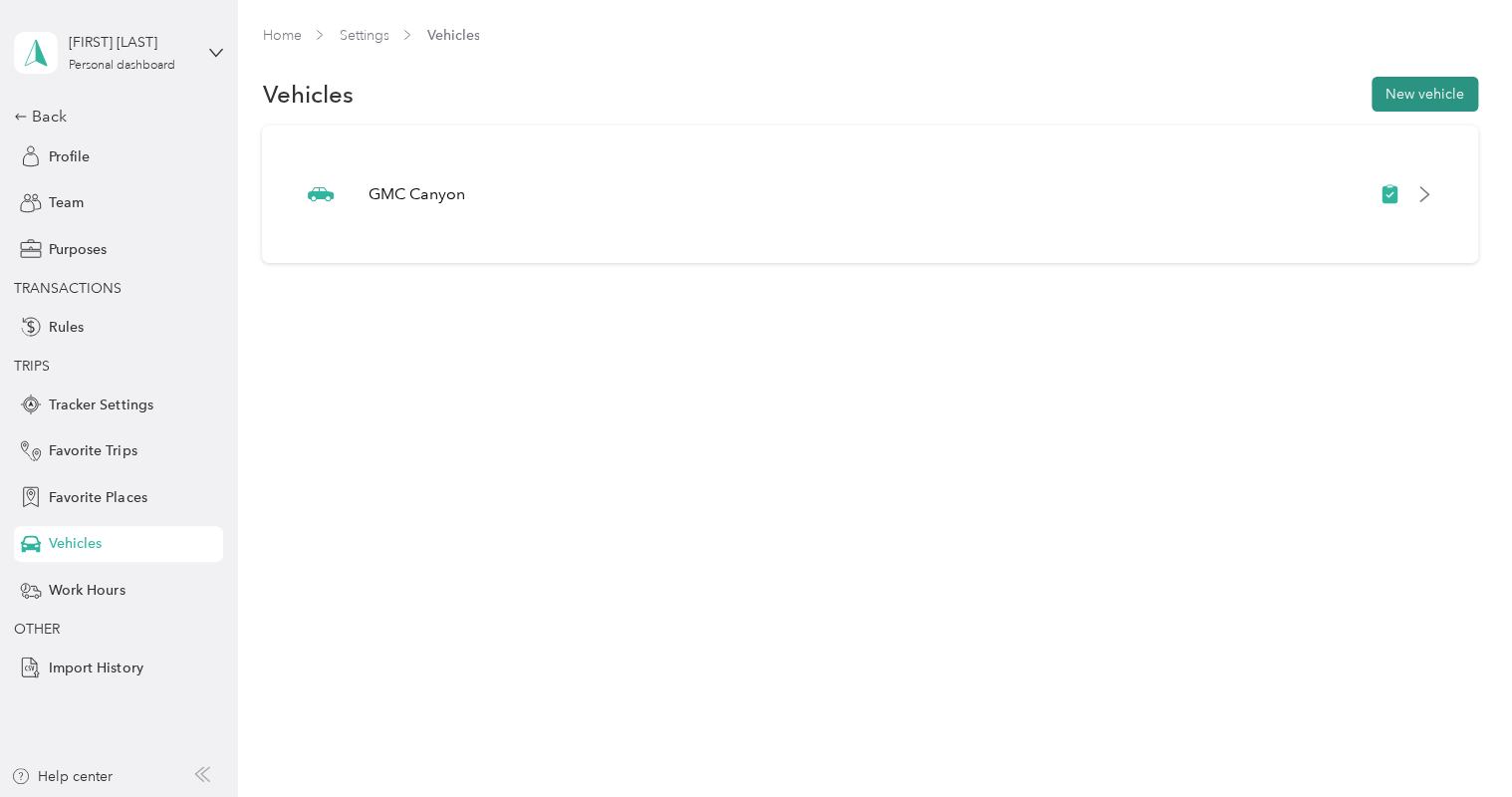 click on "New vehicle" at bounding box center [1424, 94] 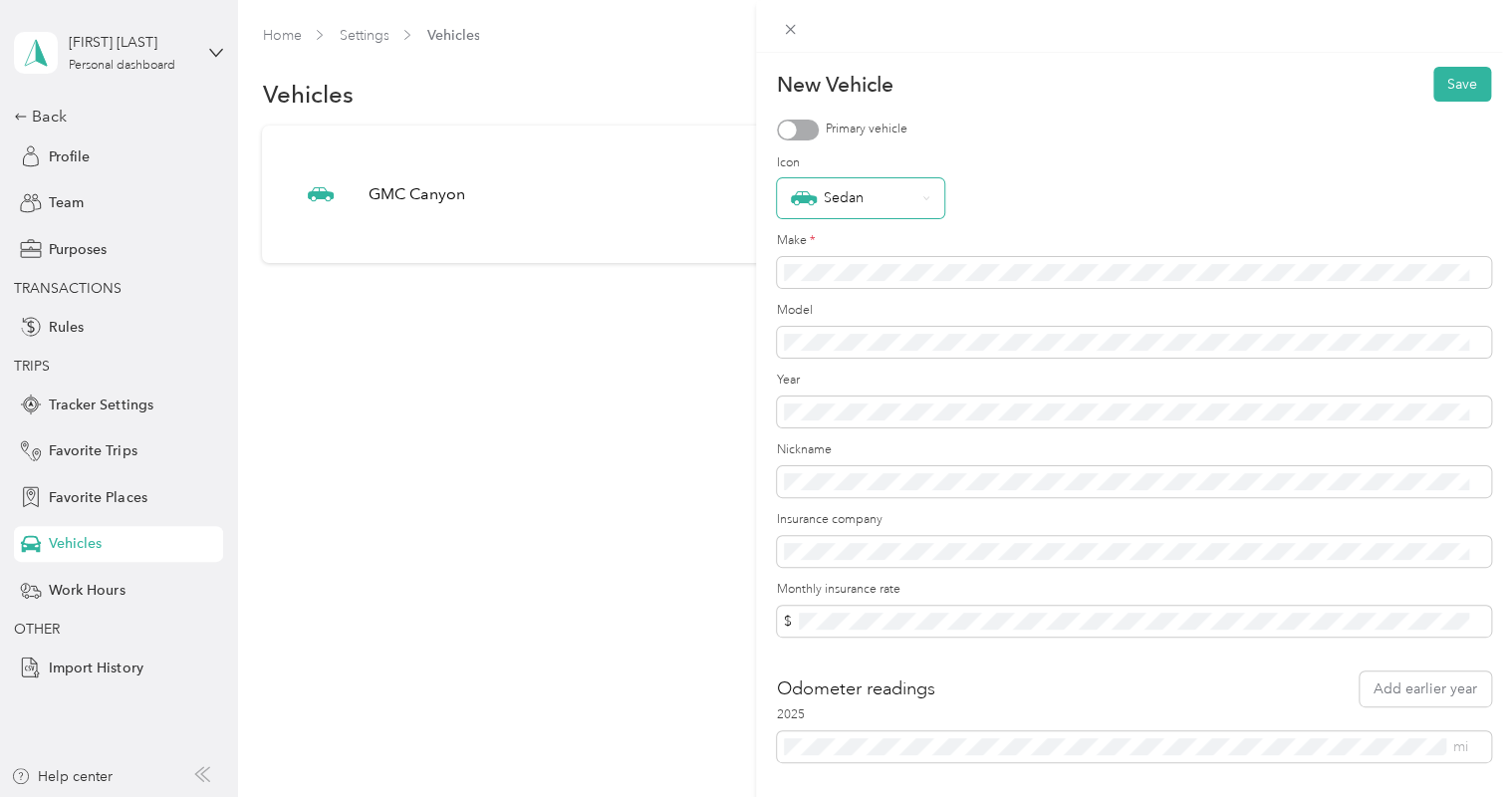 click on "Sedan" at bounding box center [861, 198] 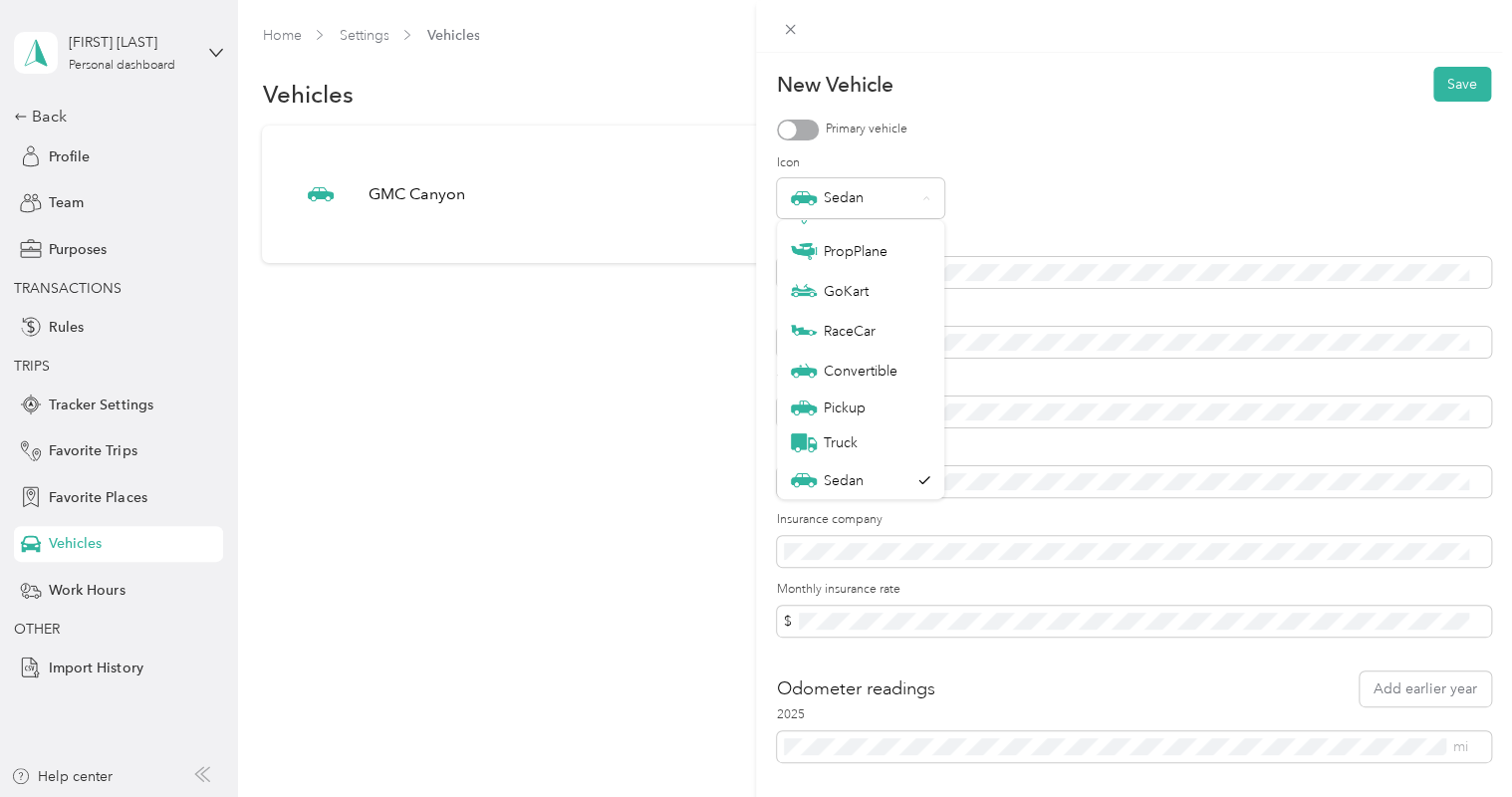 scroll, scrollTop: 70, scrollLeft: 0, axis: vertical 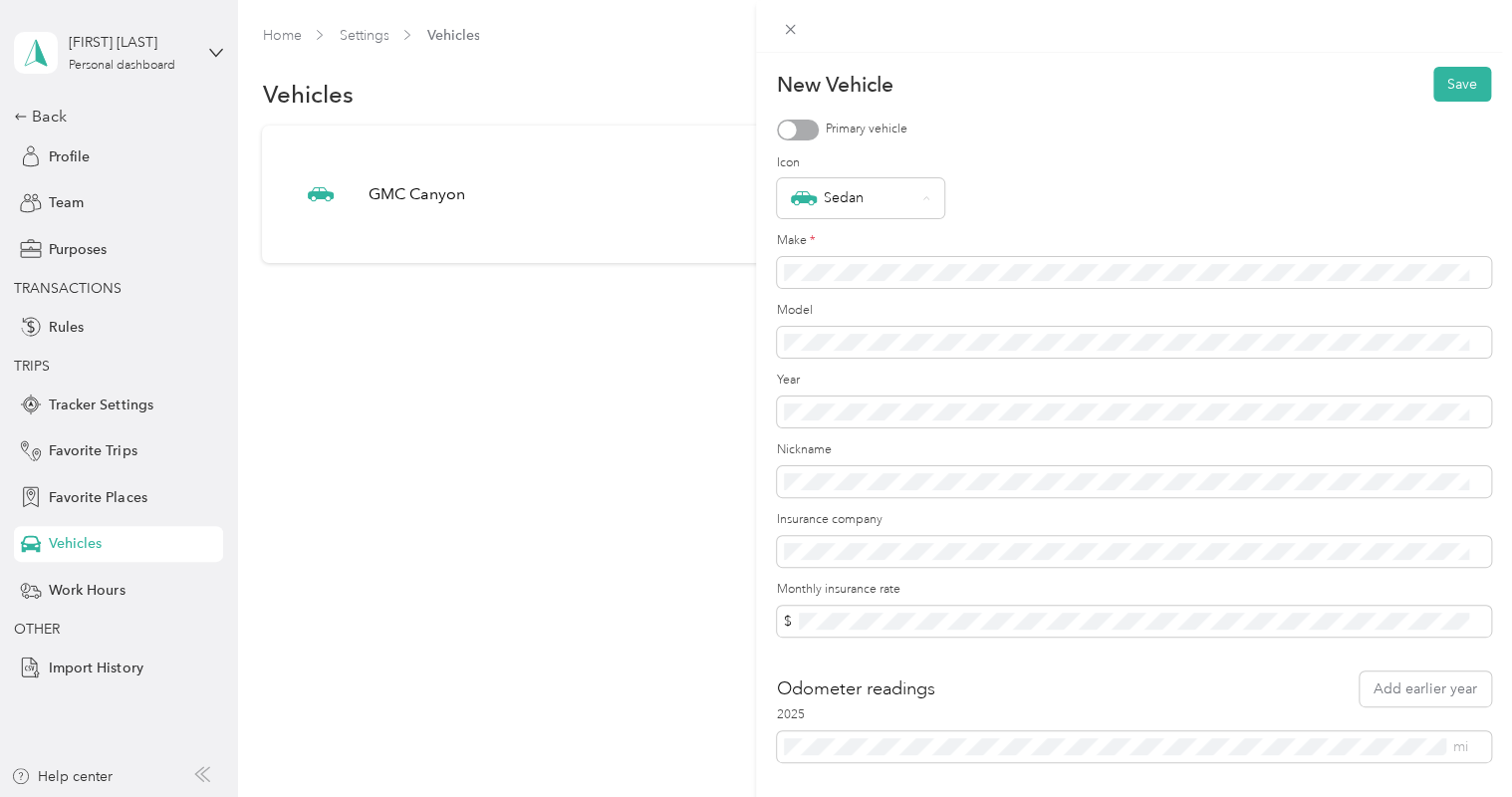 click on "Icon" at bounding box center [1134, 163] 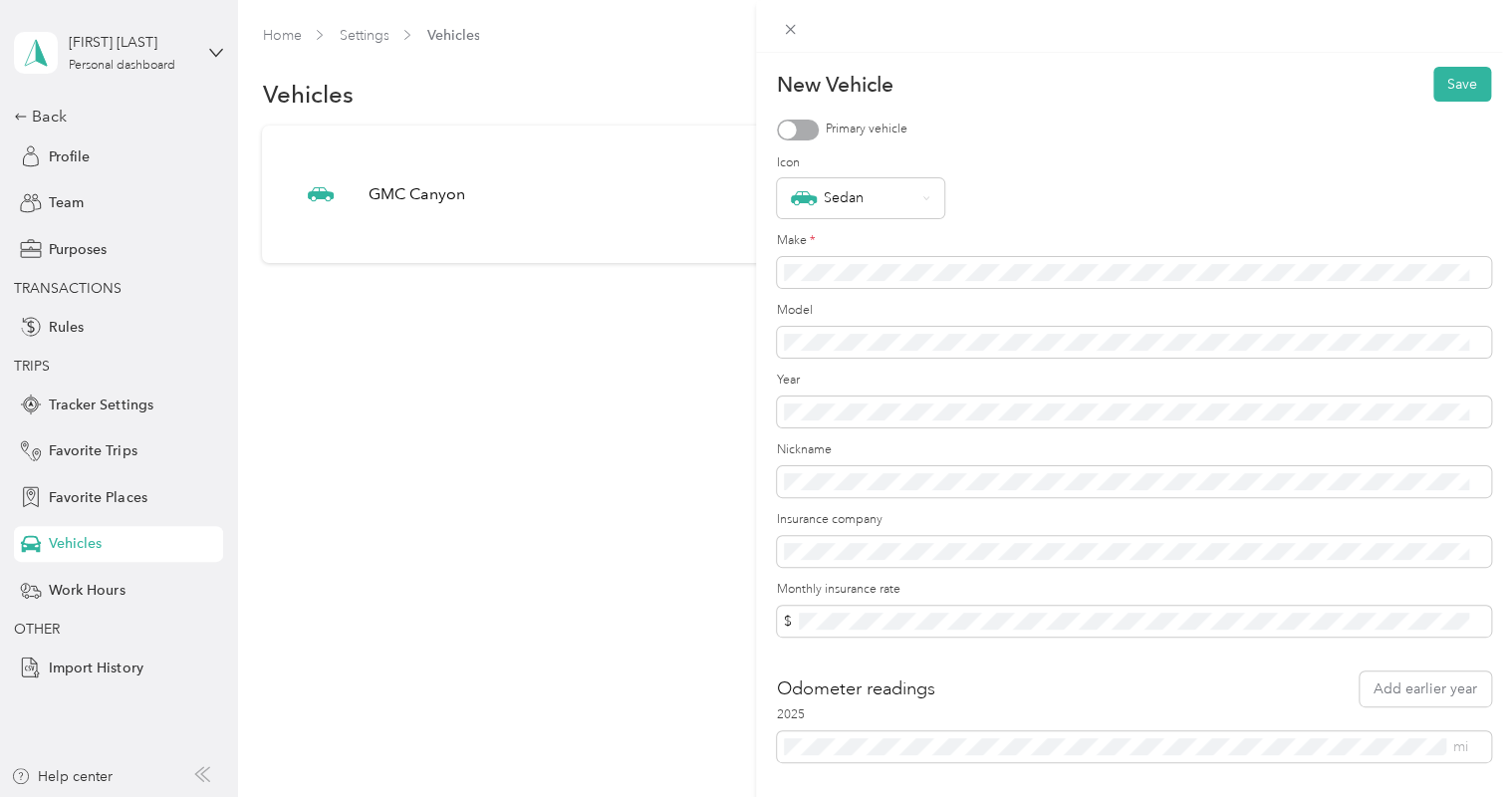 click at bounding box center [798, 130] 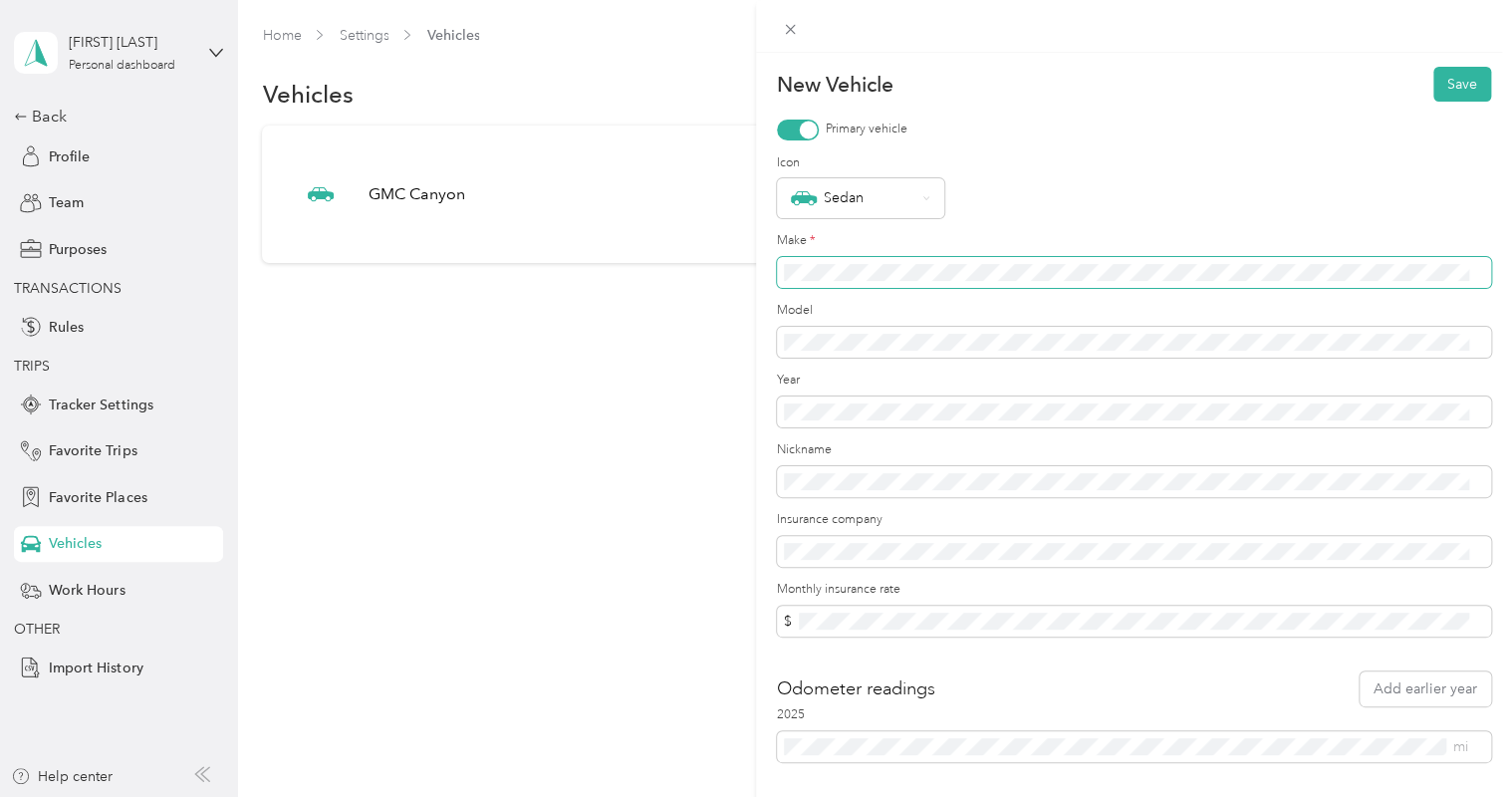 click at bounding box center [1134, 273] 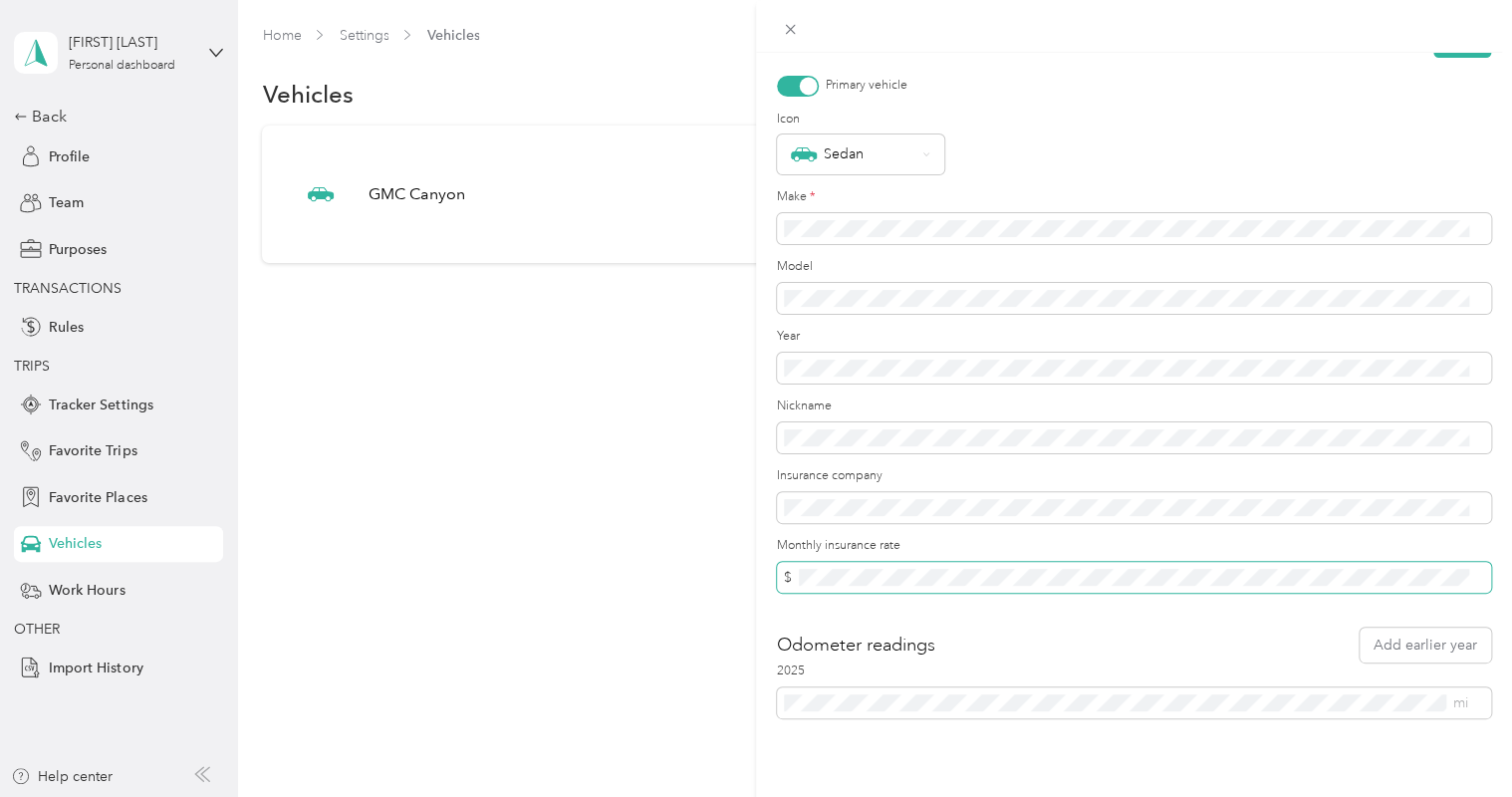 scroll, scrollTop: 67, scrollLeft: 0, axis: vertical 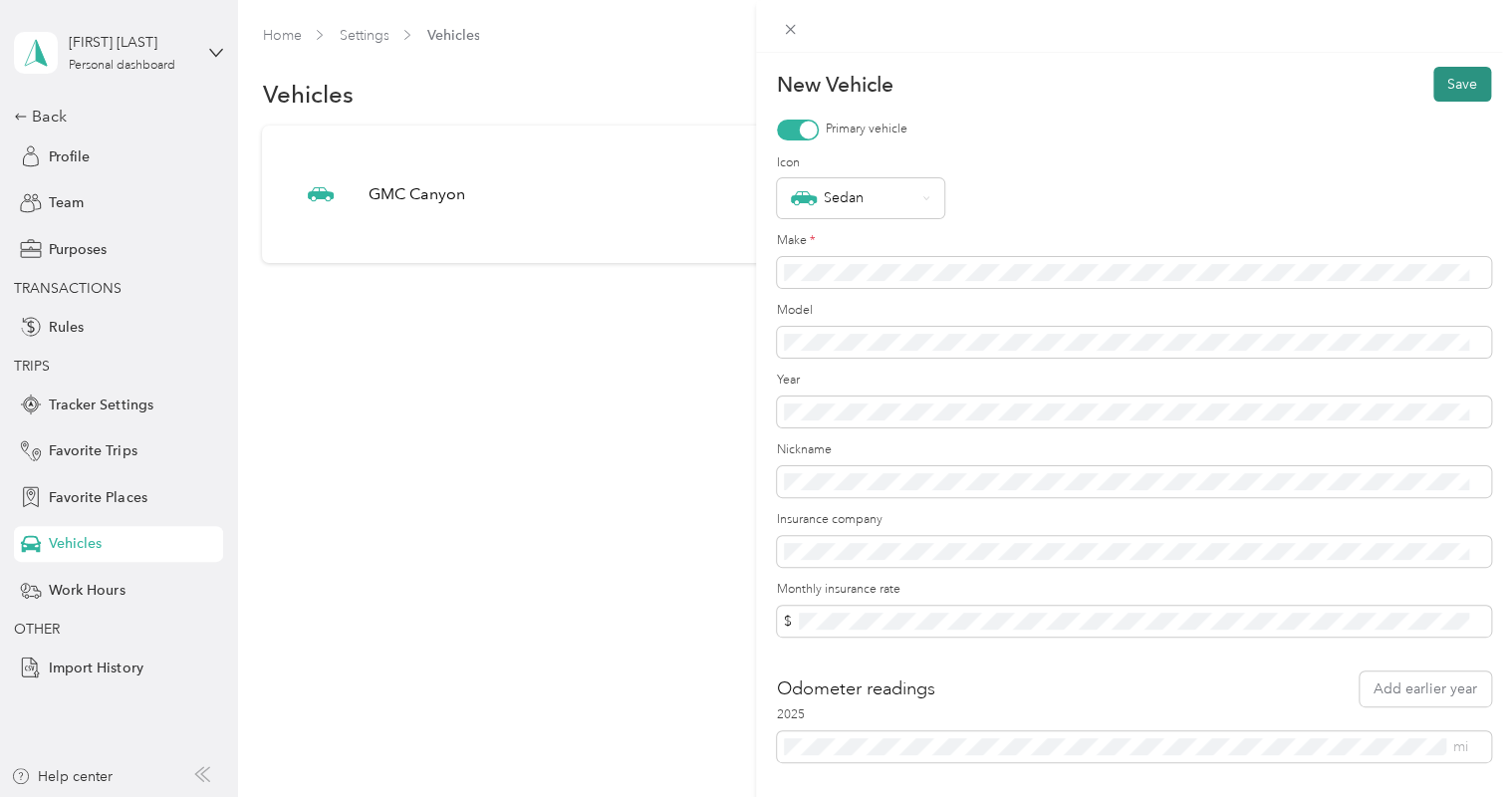 click on "Save" at bounding box center (1462, 84) 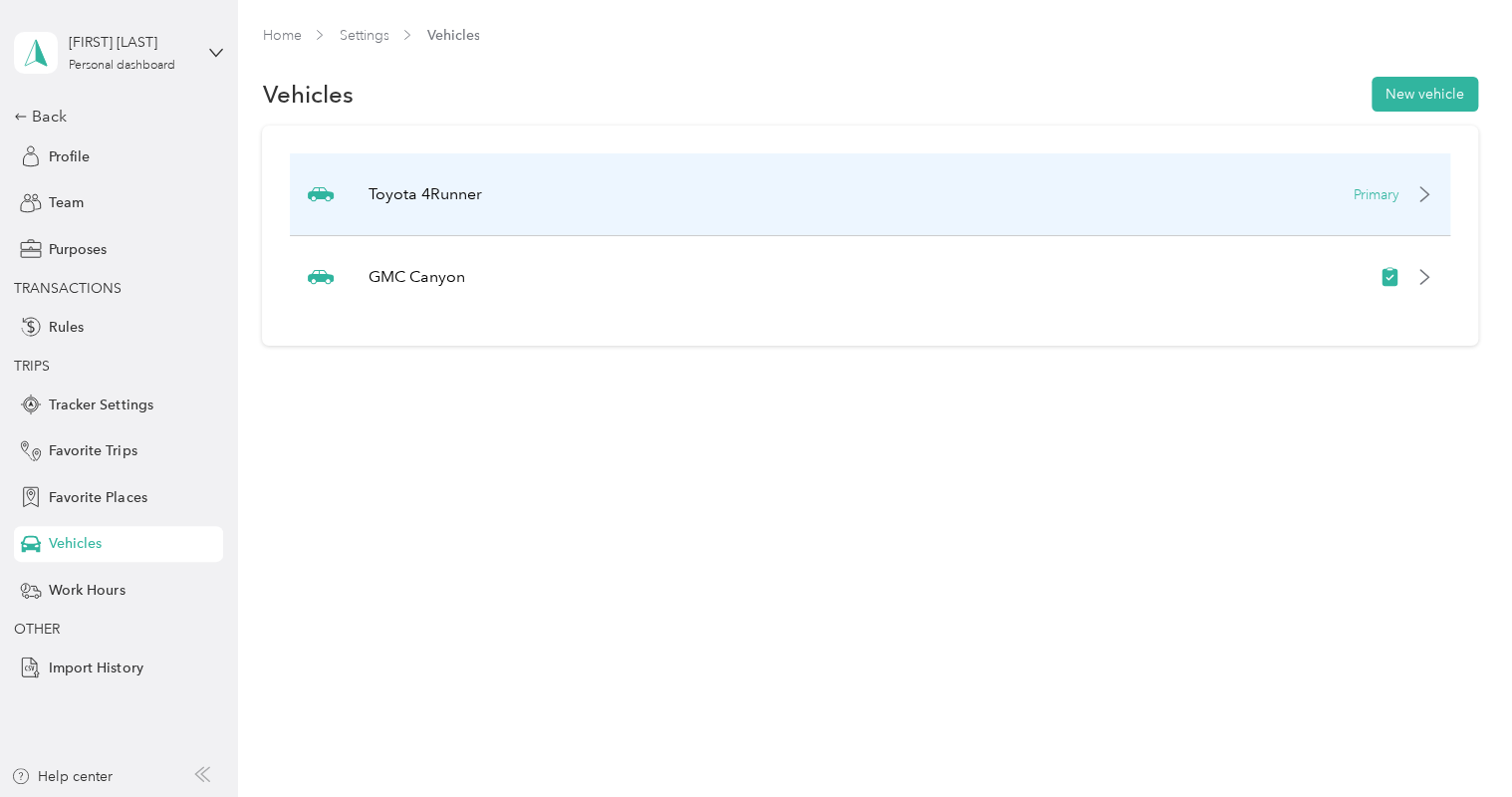 click on "Toyota 4Runner Primary" at bounding box center [870, 194] 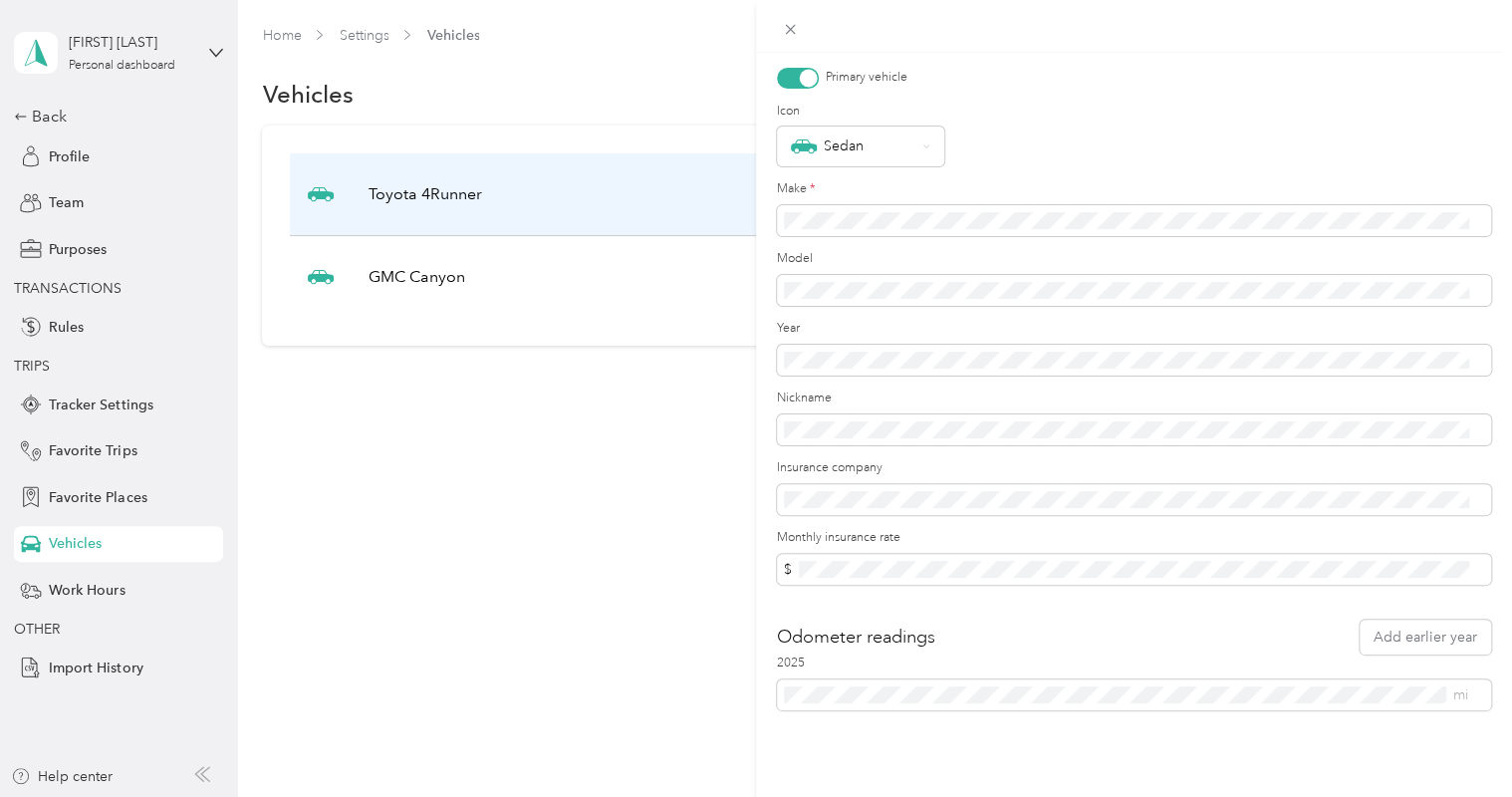 scroll, scrollTop: 0, scrollLeft: 0, axis: both 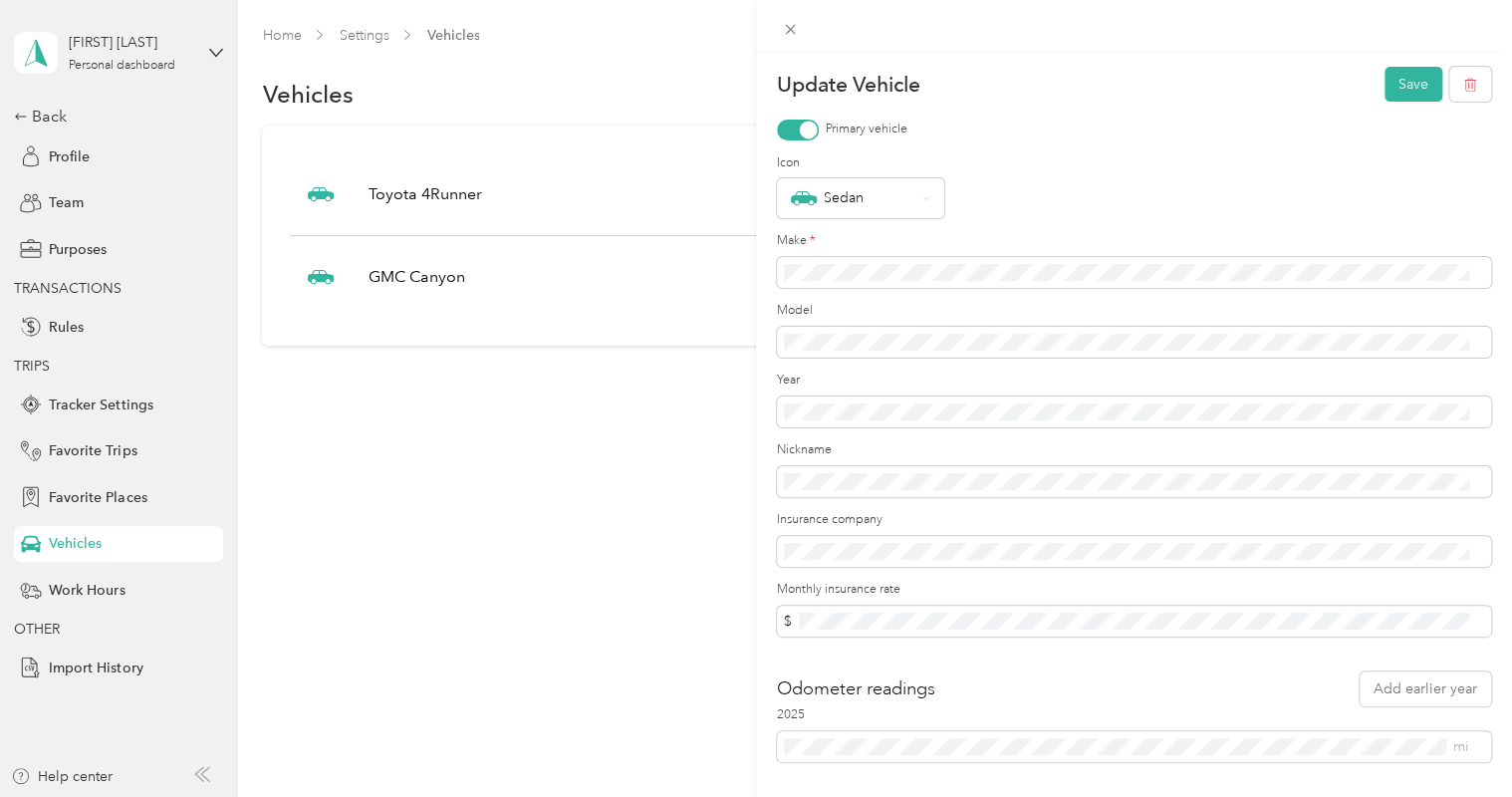click on "Update Vehicle Save Primary vehicle   Icon     Sedan Make   * Model   Year   Nickname   Insurance company   Monthly insurance rate   $ Odometer readings Add earlier year 2025   mi" at bounding box center [756, 398] 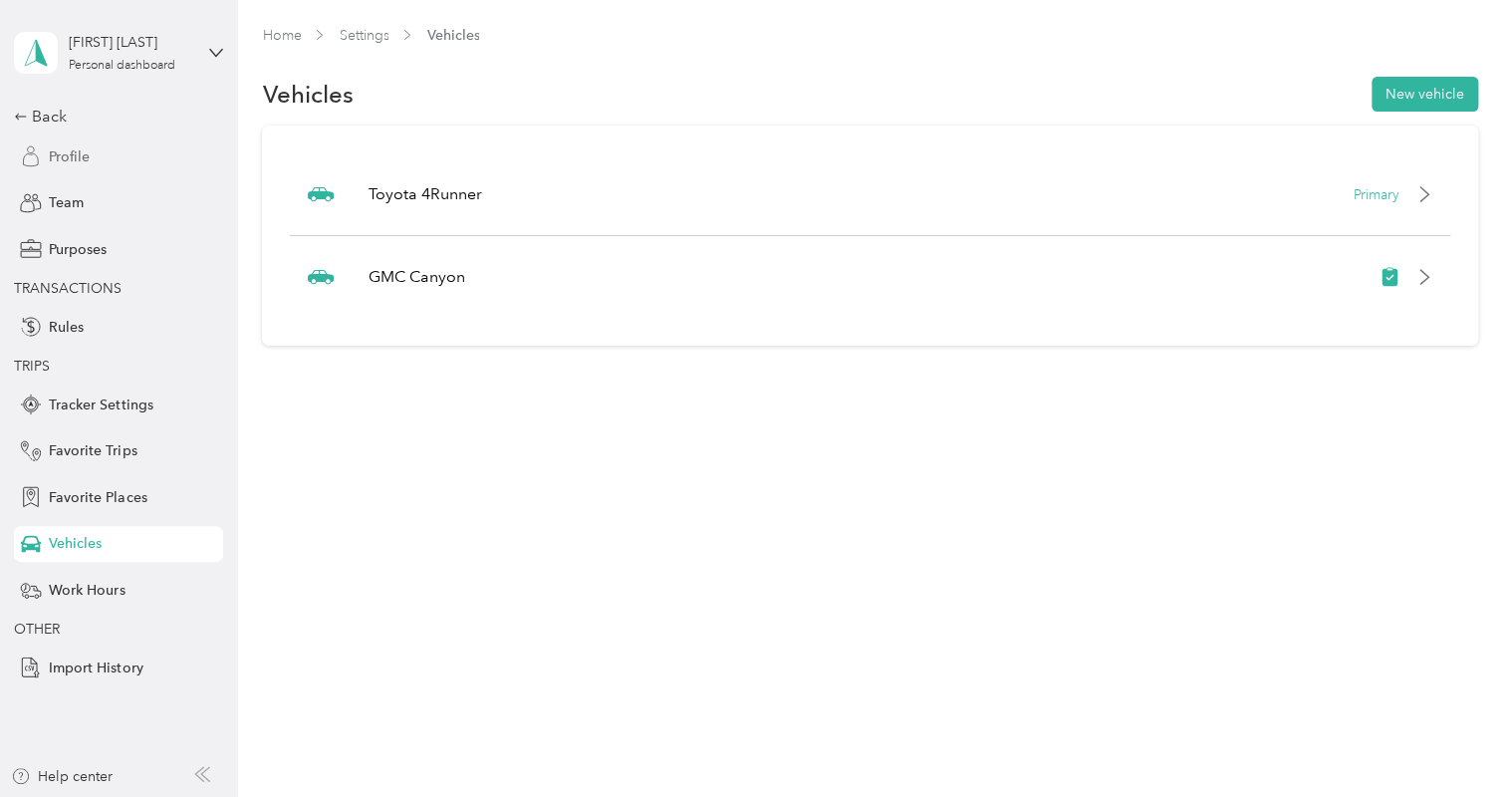 click 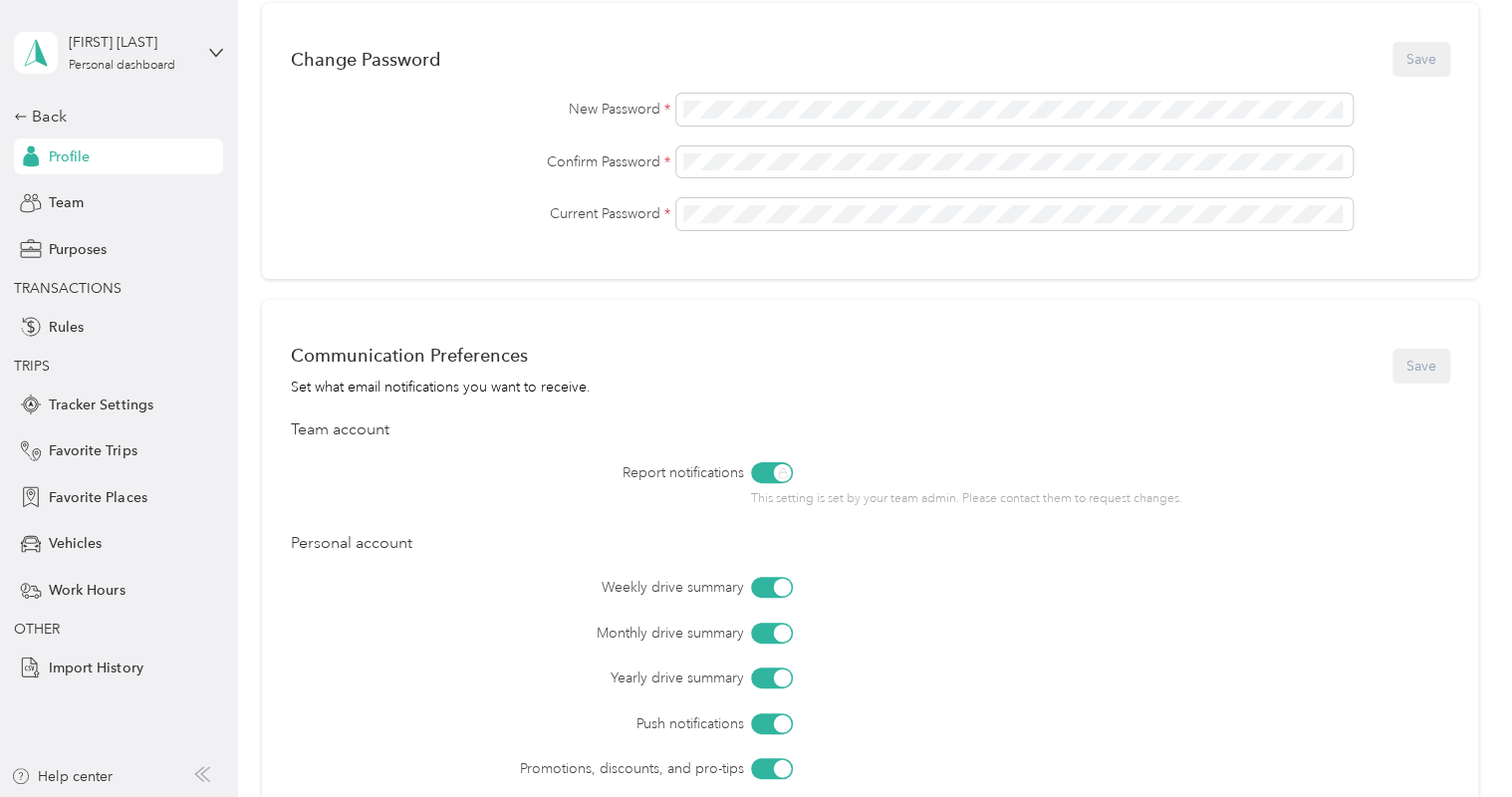 scroll, scrollTop: 0, scrollLeft: 0, axis: both 